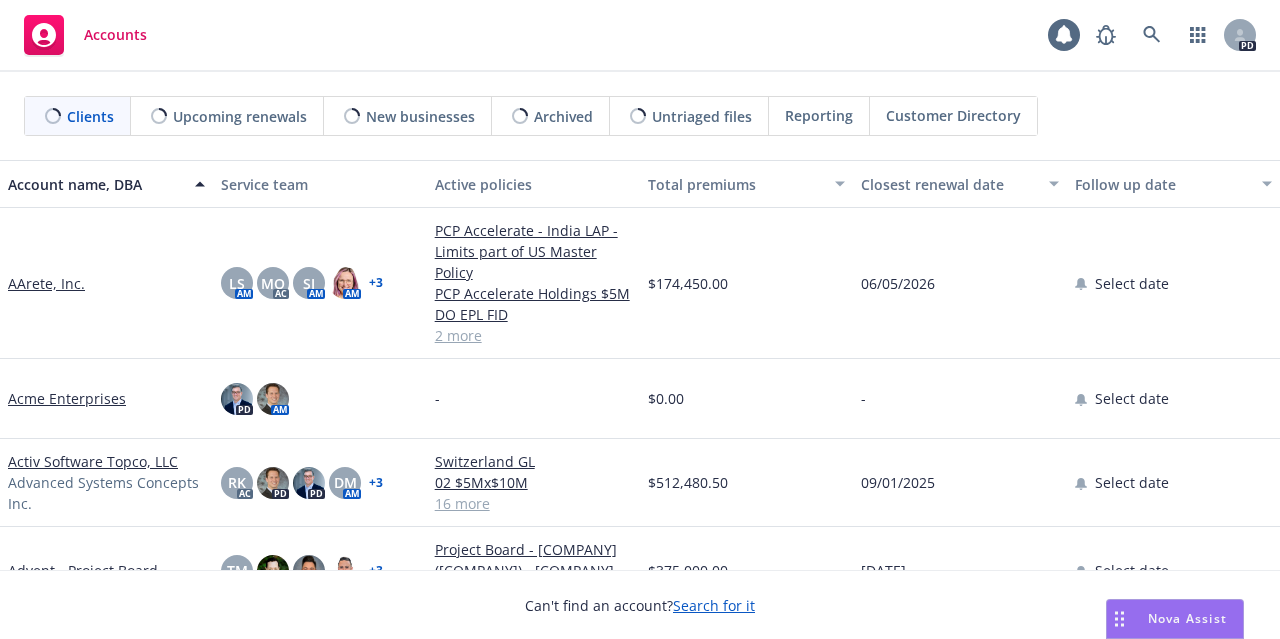 scroll, scrollTop: 0, scrollLeft: 0, axis: both 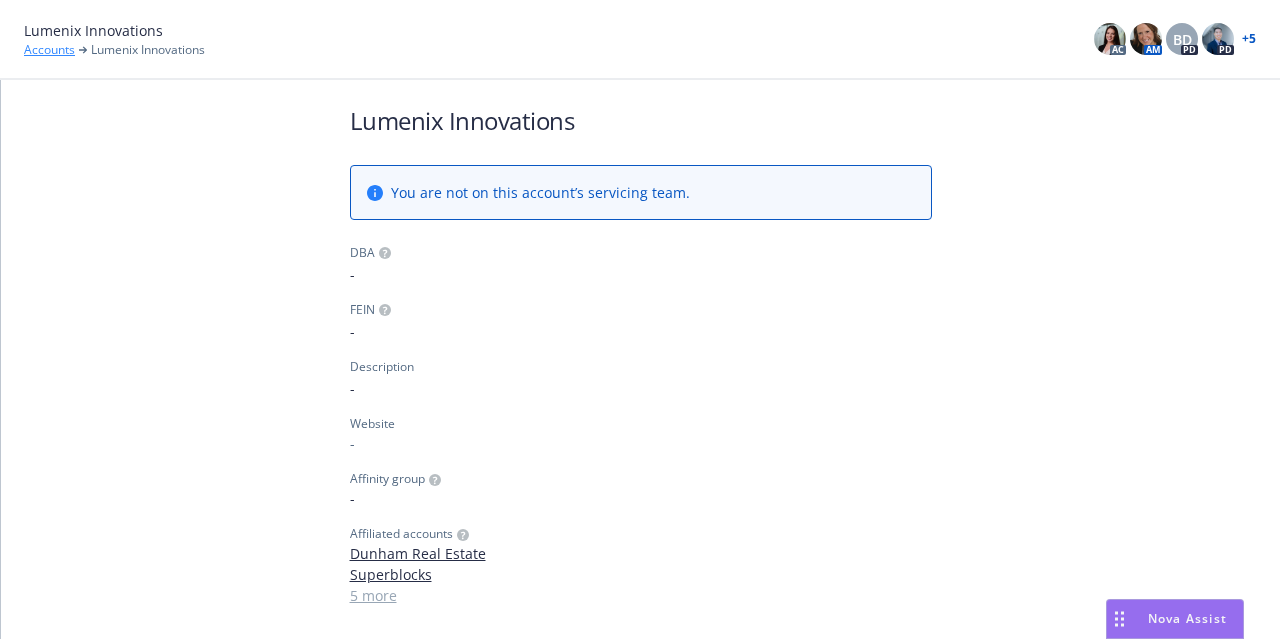 click on "Accounts" at bounding box center (49, 50) 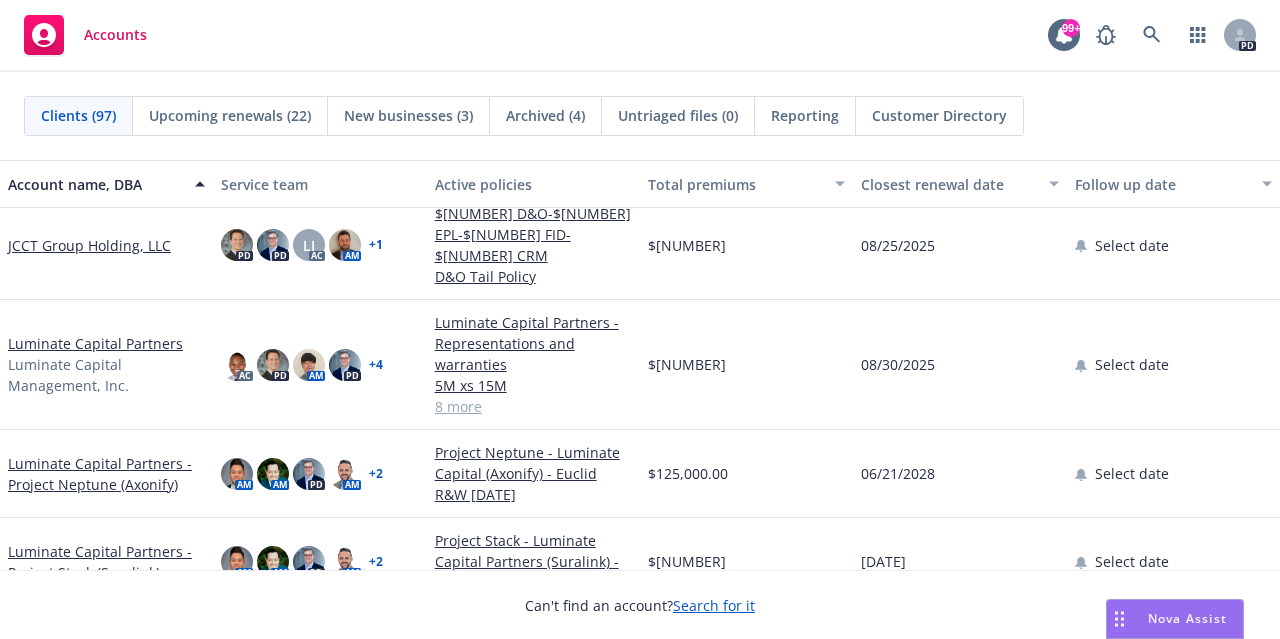 scroll, scrollTop: 3525, scrollLeft: 0, axis: vertical 